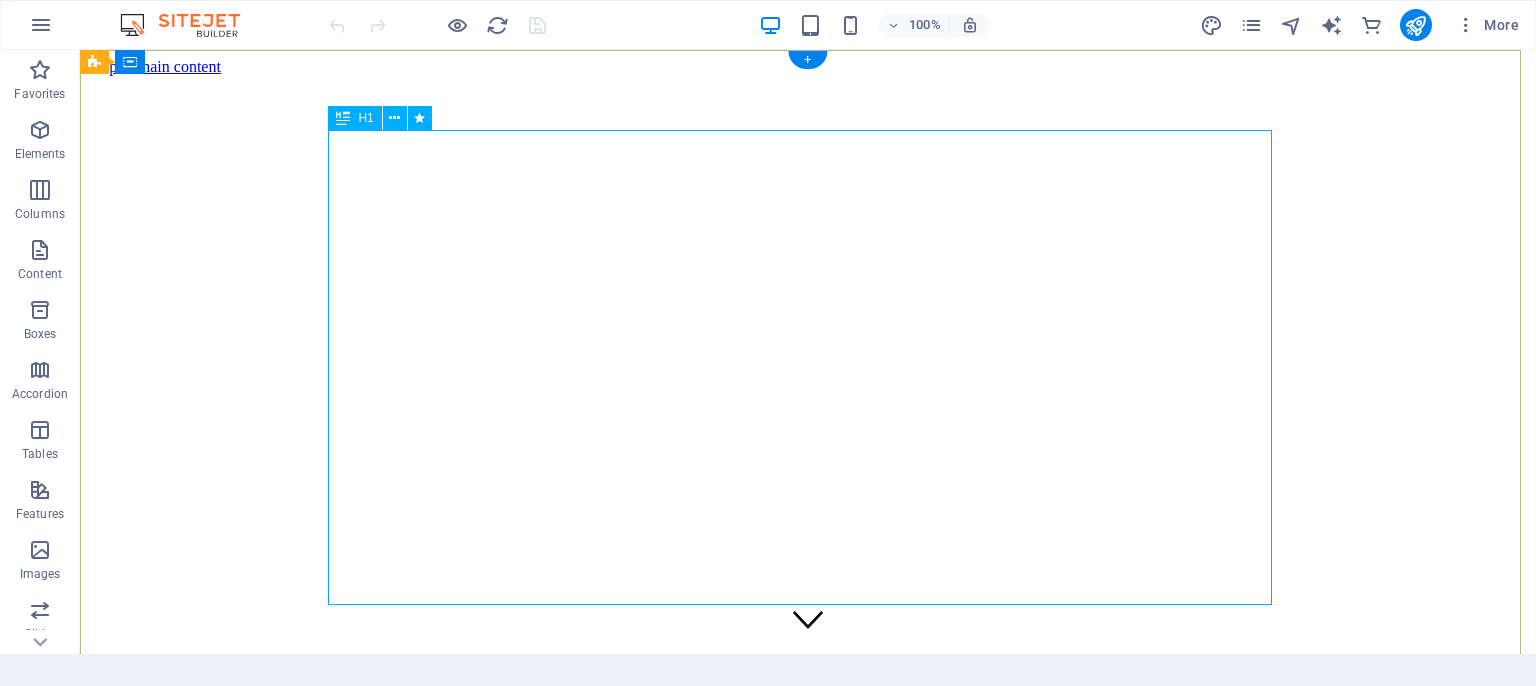 scroll, scrollTop: 0, scrollLeft: 0, axis: both 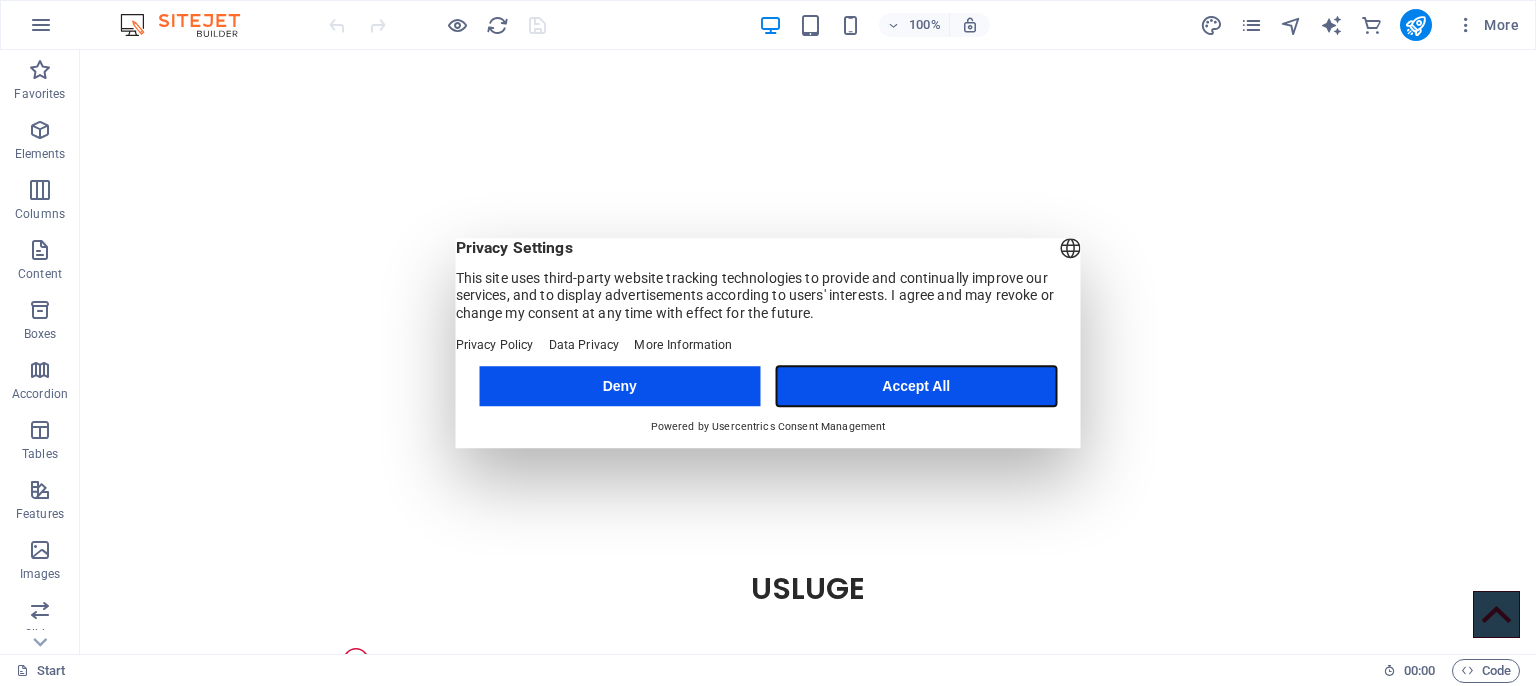 click on "Accept All" at bounding box center [916, 386] 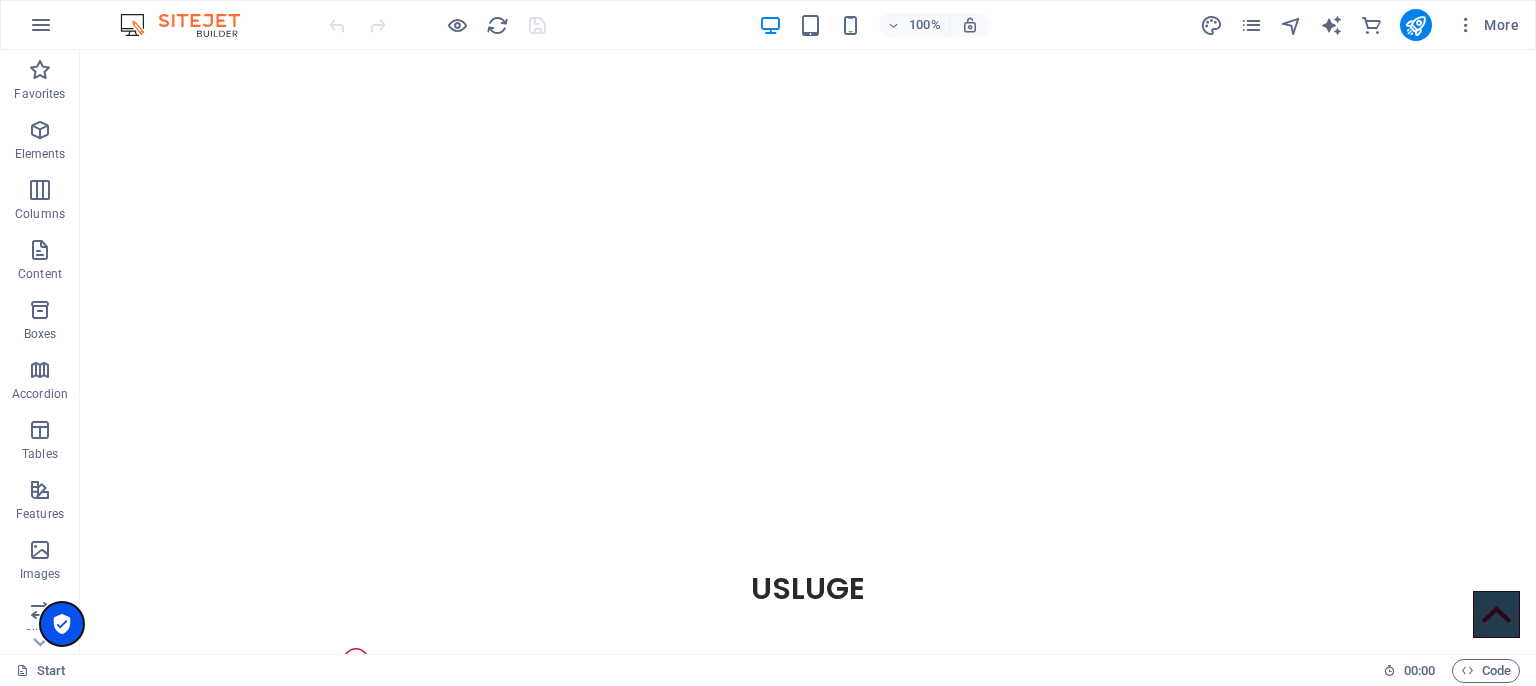 click at bounding box center [62, 624] 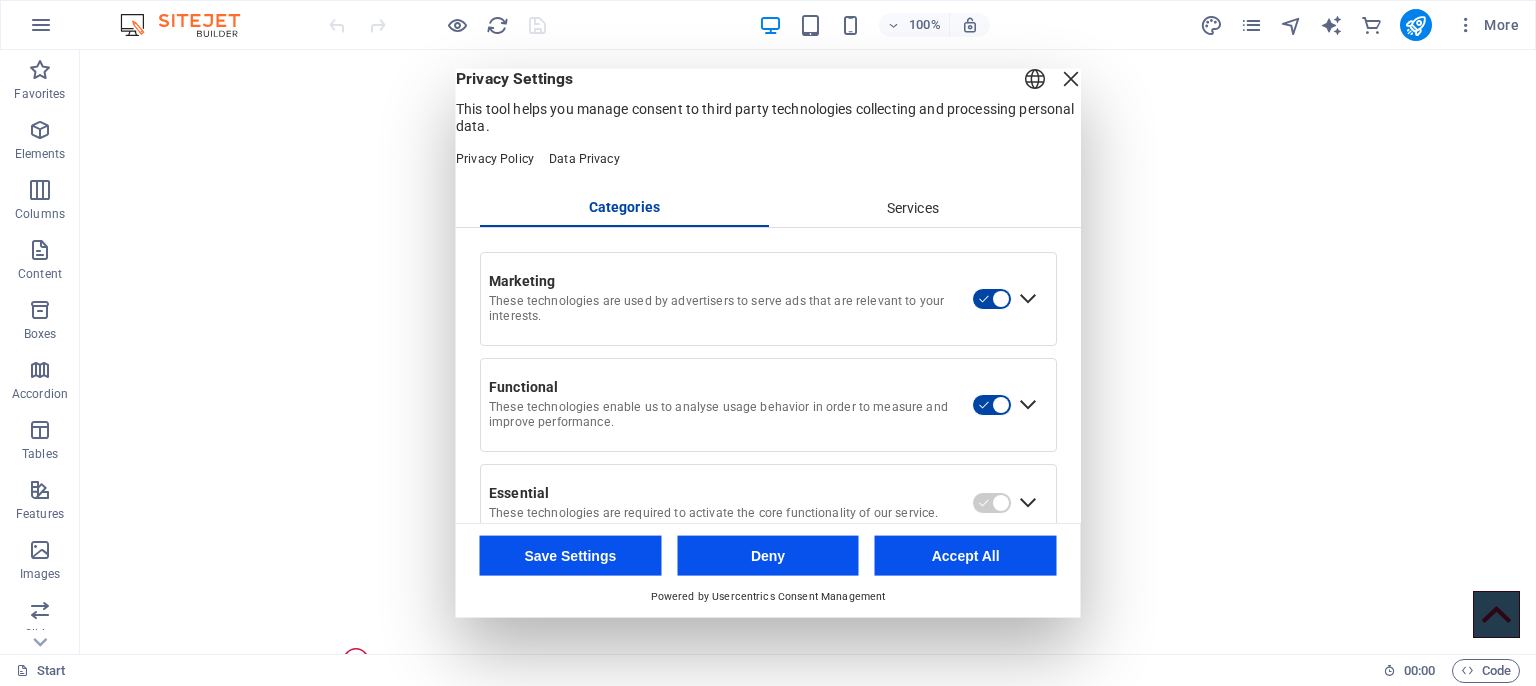 click on "Accept All" at bounding box center [966, 555] 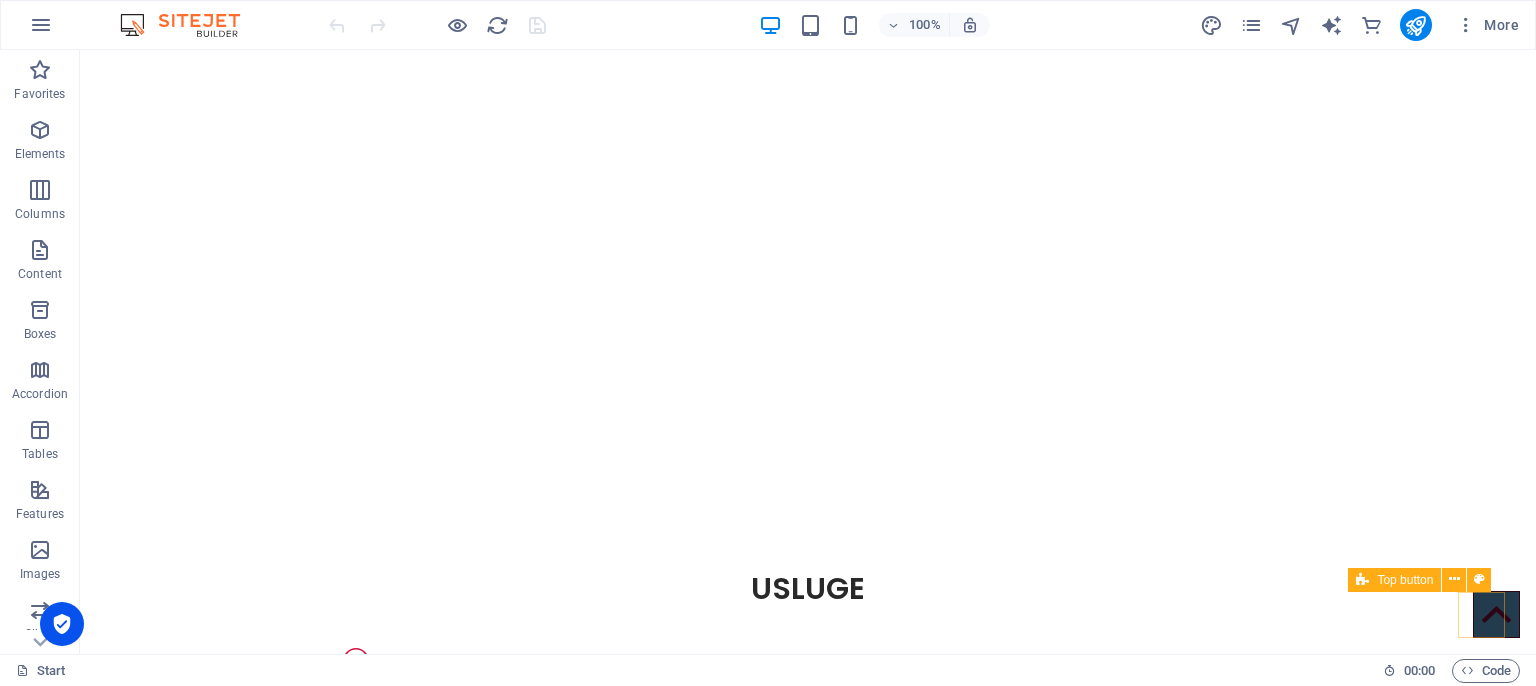 click at bounding box center [1496, 614] 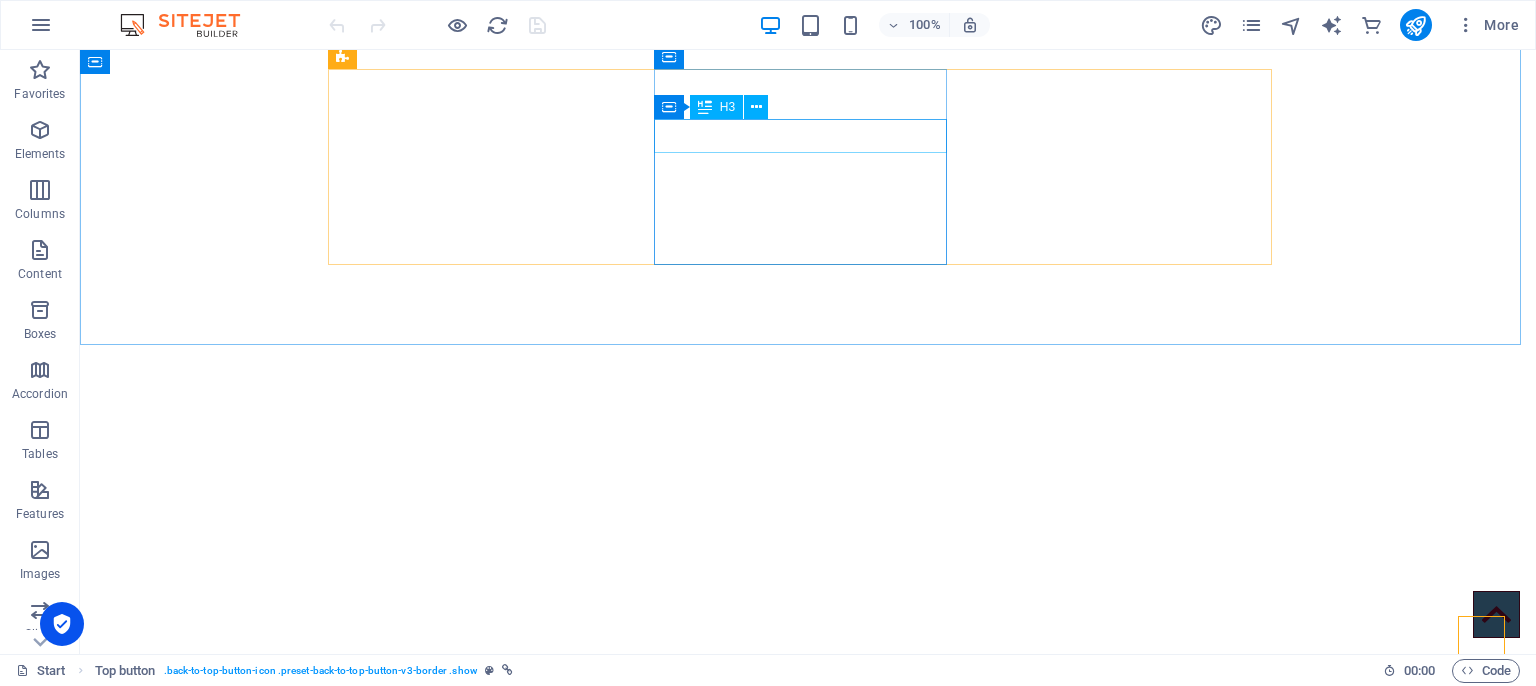 scroll, scrollTop: 775, scrollLeft: 0, axis: vertical 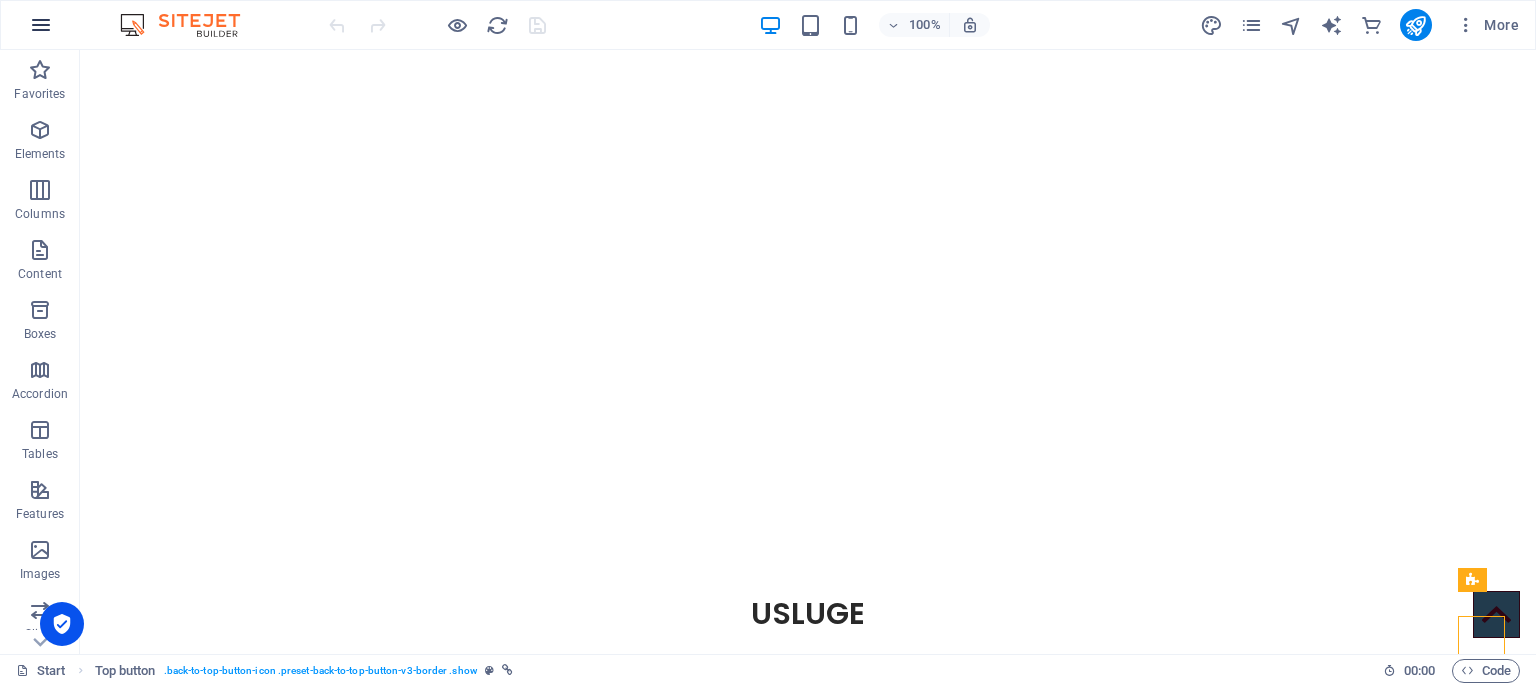 click at bounding box center [41, 25] 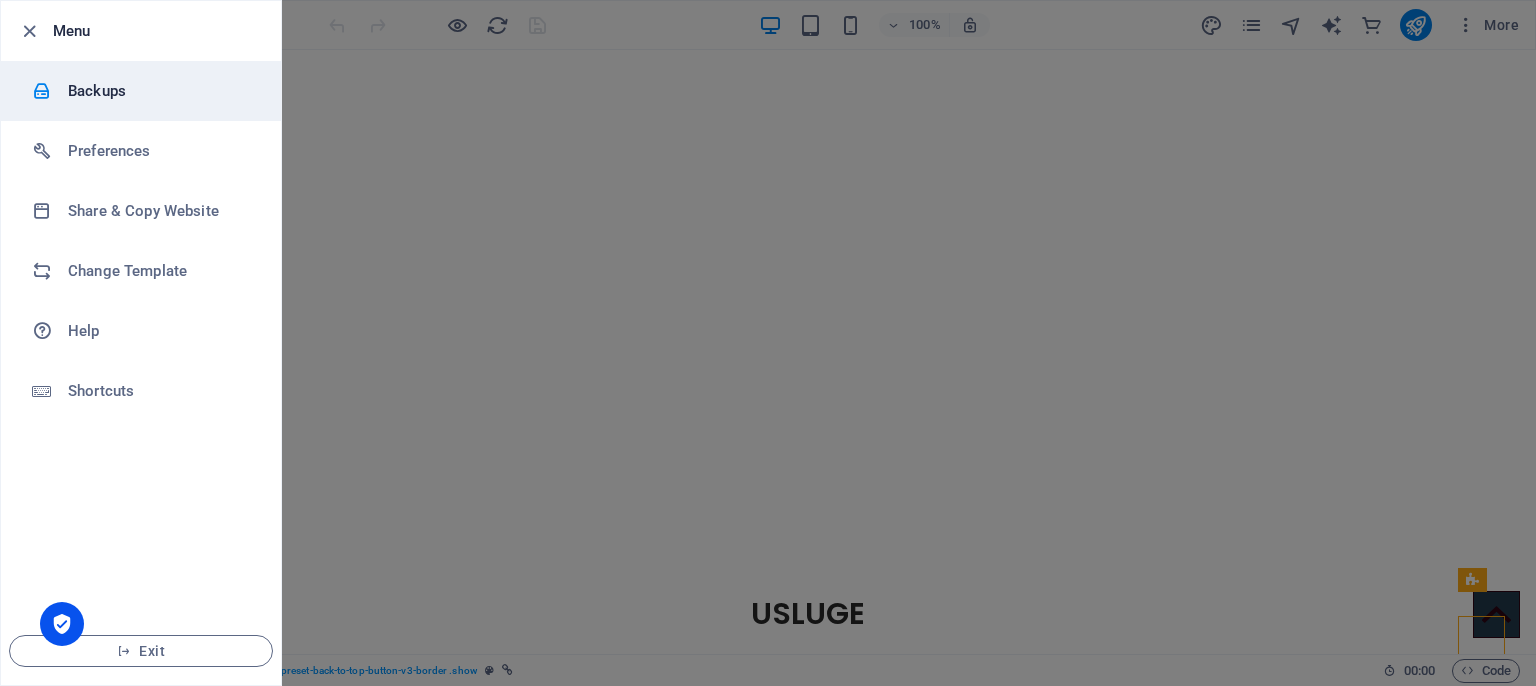 click on "Backups" at bounding box center [160, 91] 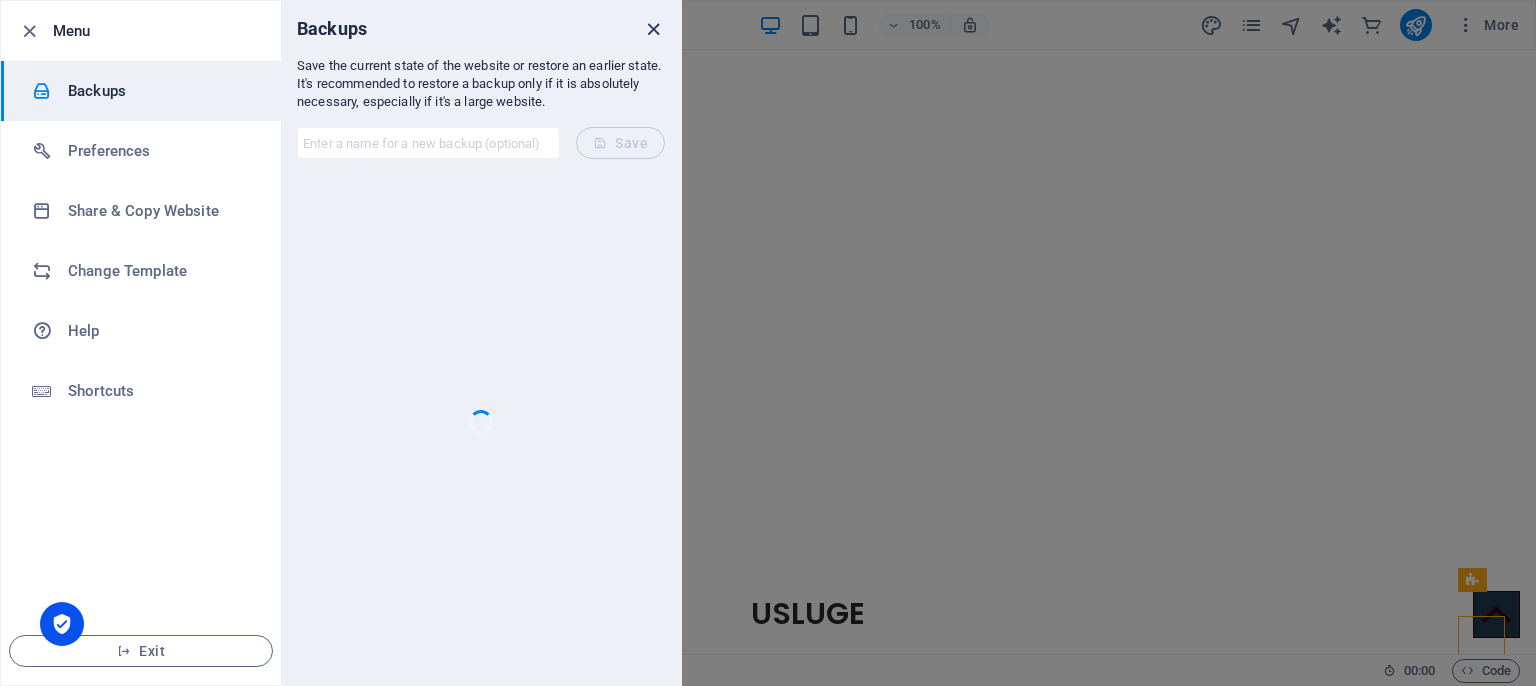 click at bounding box center [653, 29] 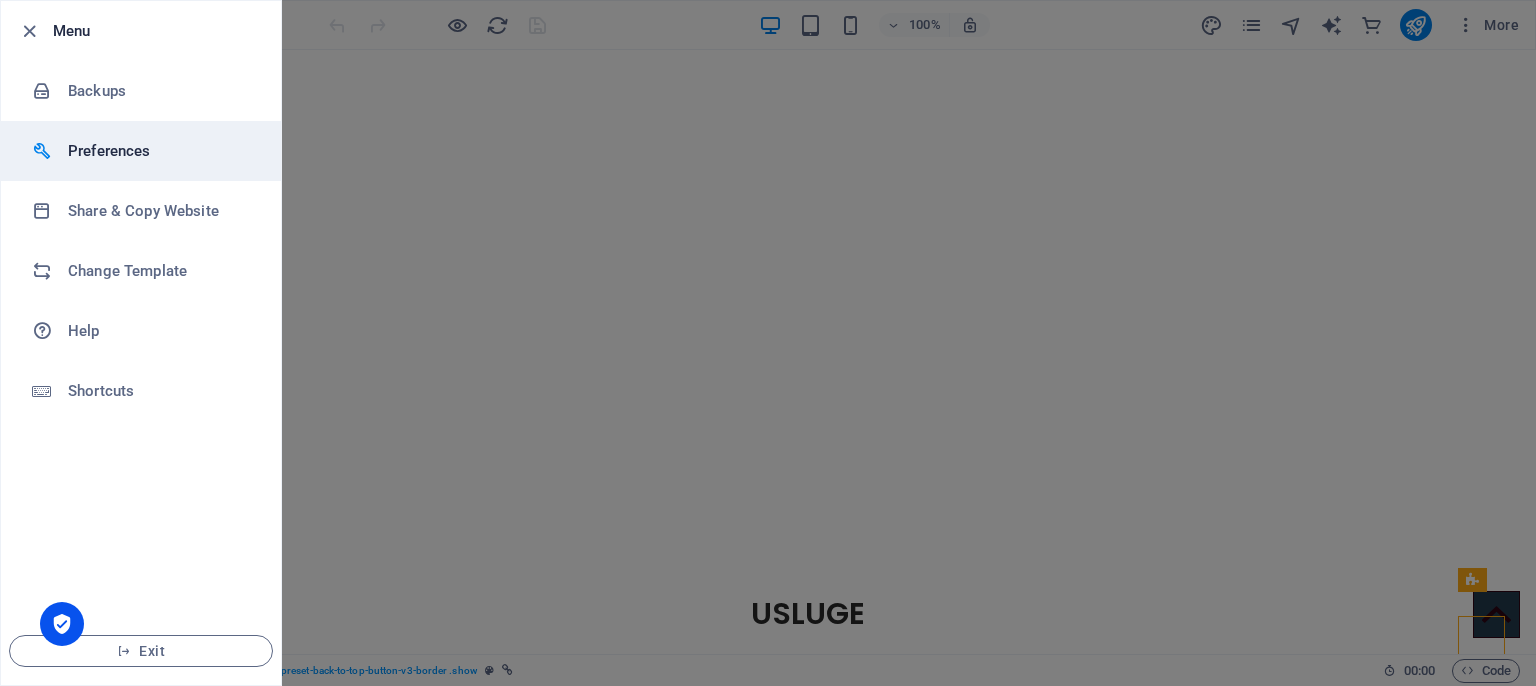 click on "Preferences" at bounding box center (160, 151) 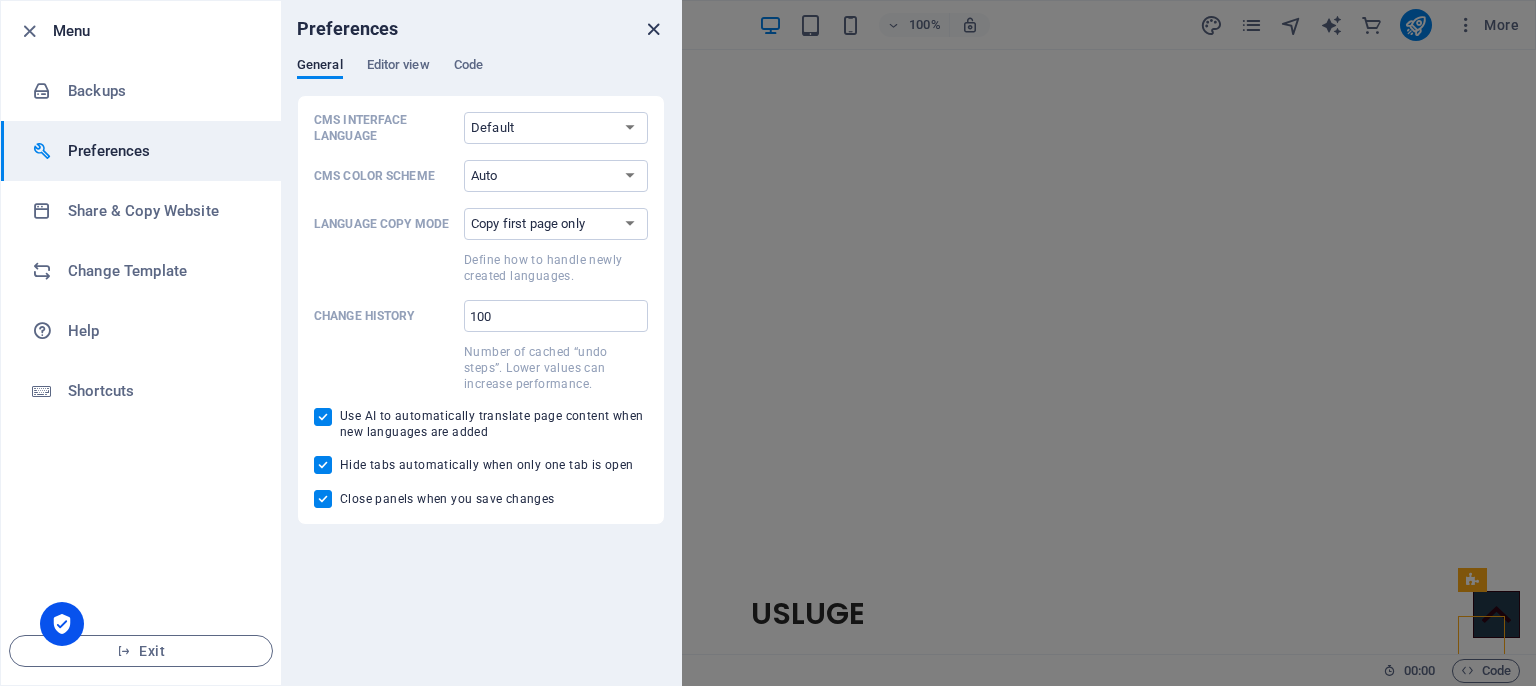 click at bounding box center (653, 29) 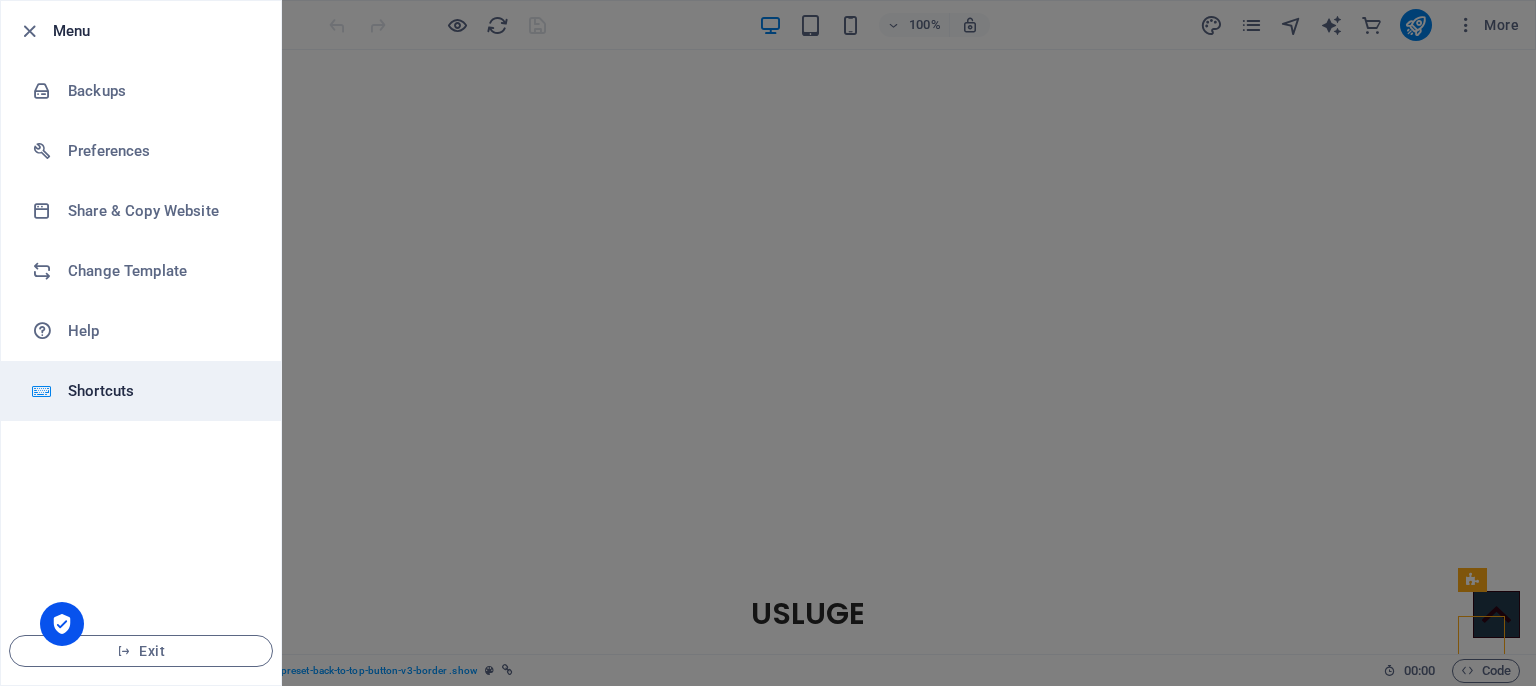 click on "Shortcuts" at bounding box center [160, 391] 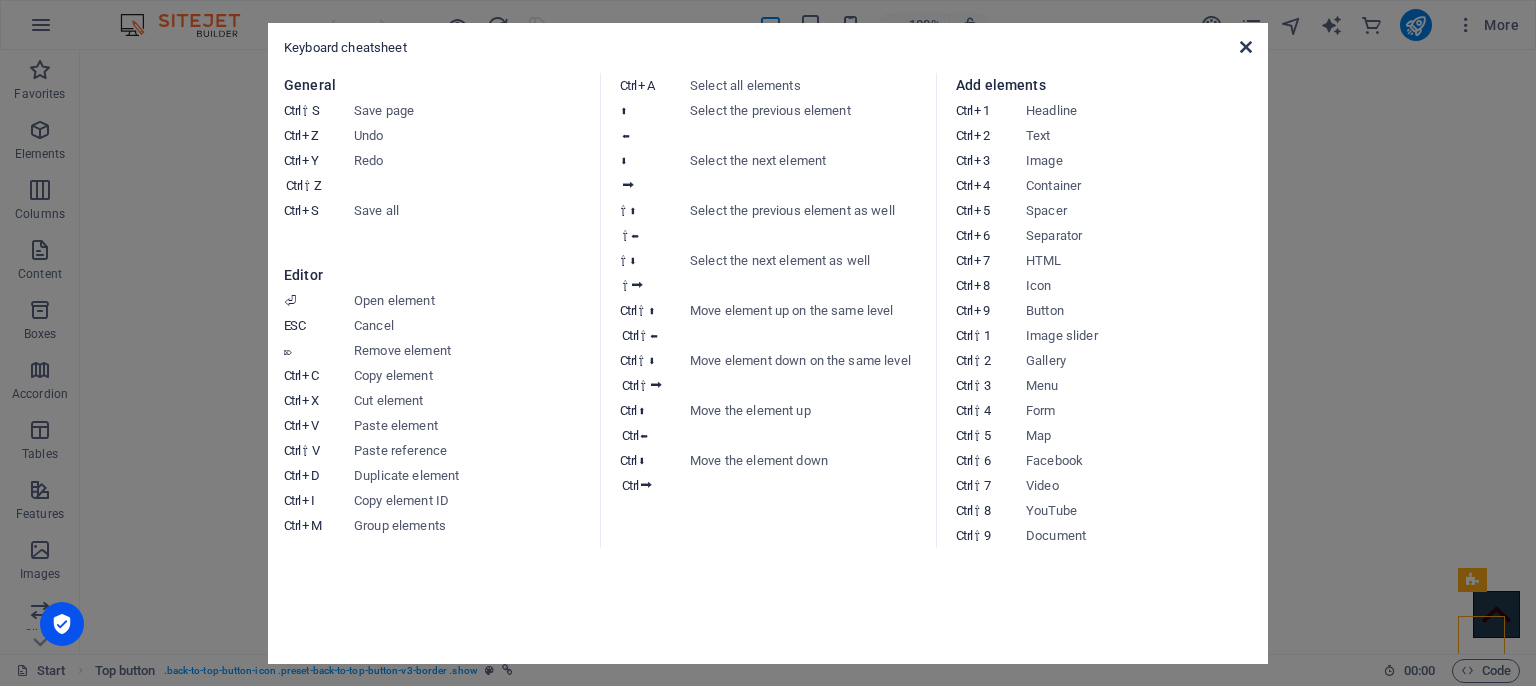 click at bounding box center (1246, 47) 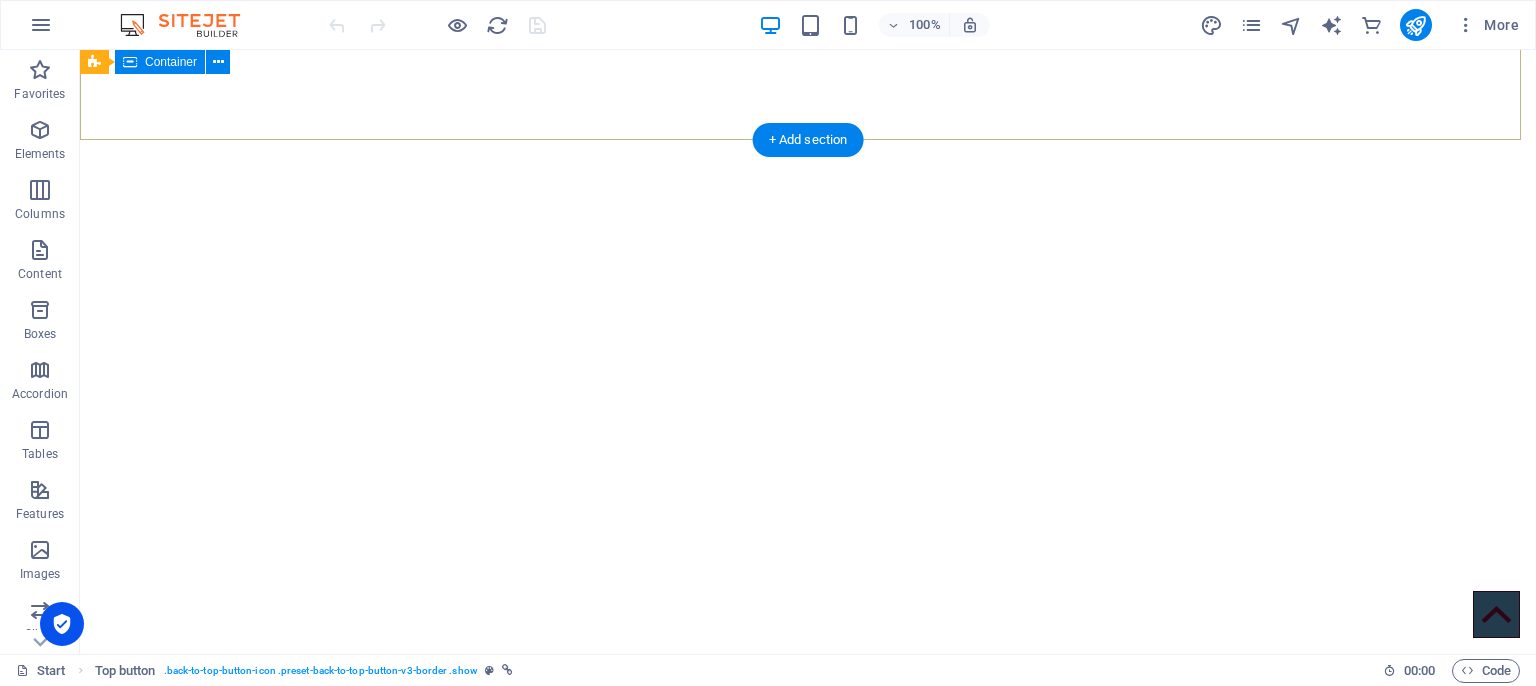 scroll, scrollTop: 124, scrollLeft: 0, axis: vertical 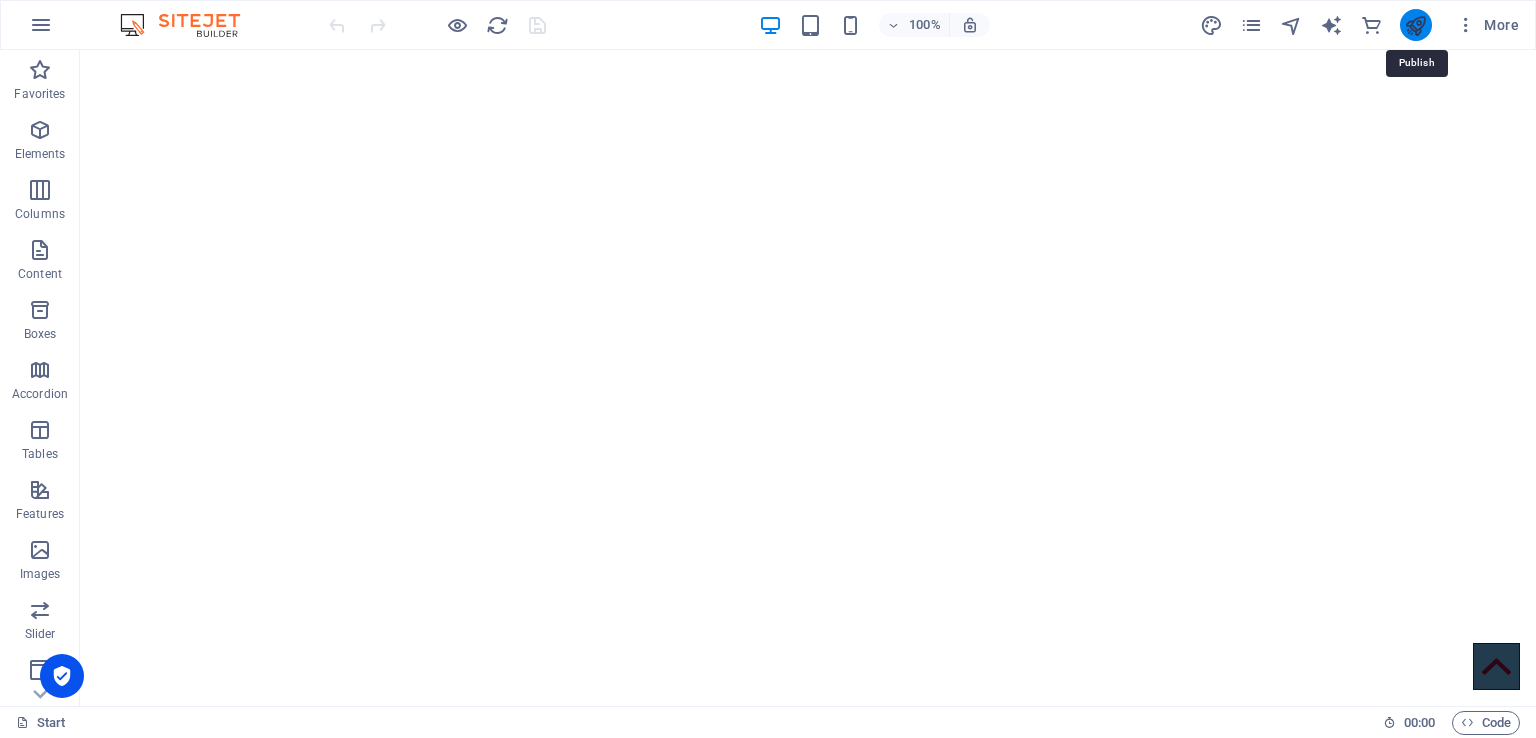 click at bounding box center [1415, 25] 